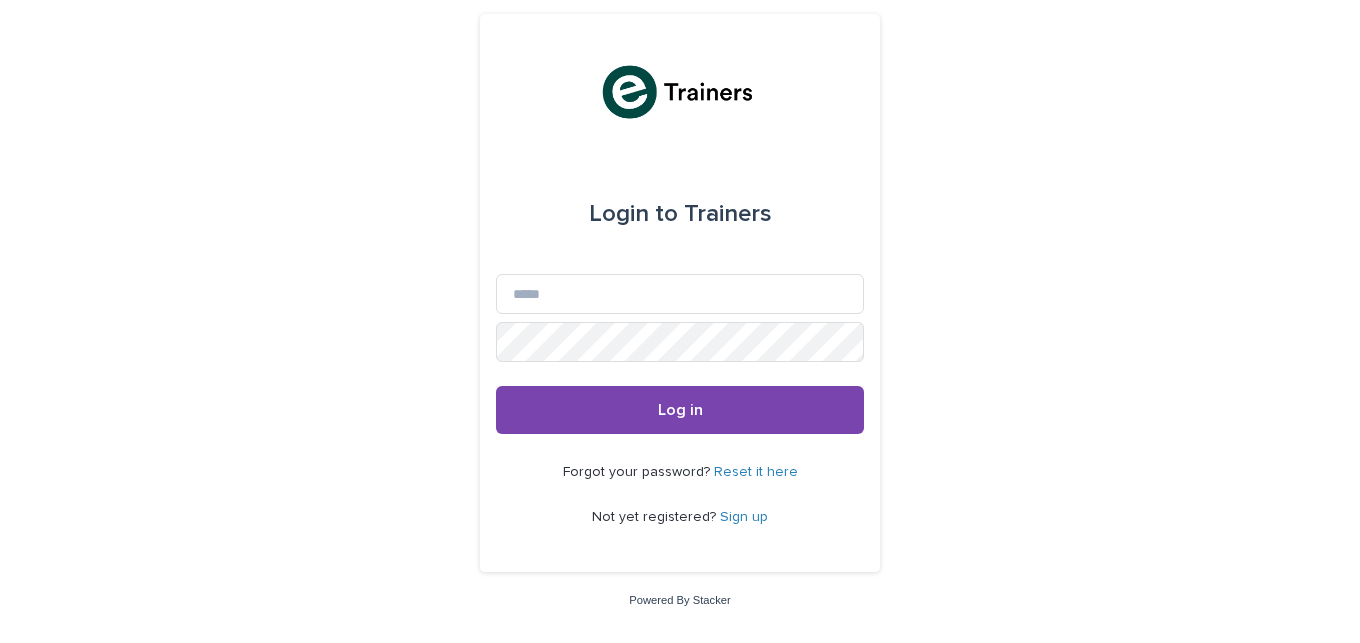 scroll, scrollTop: 0, scrollLeft: 0, axis: both 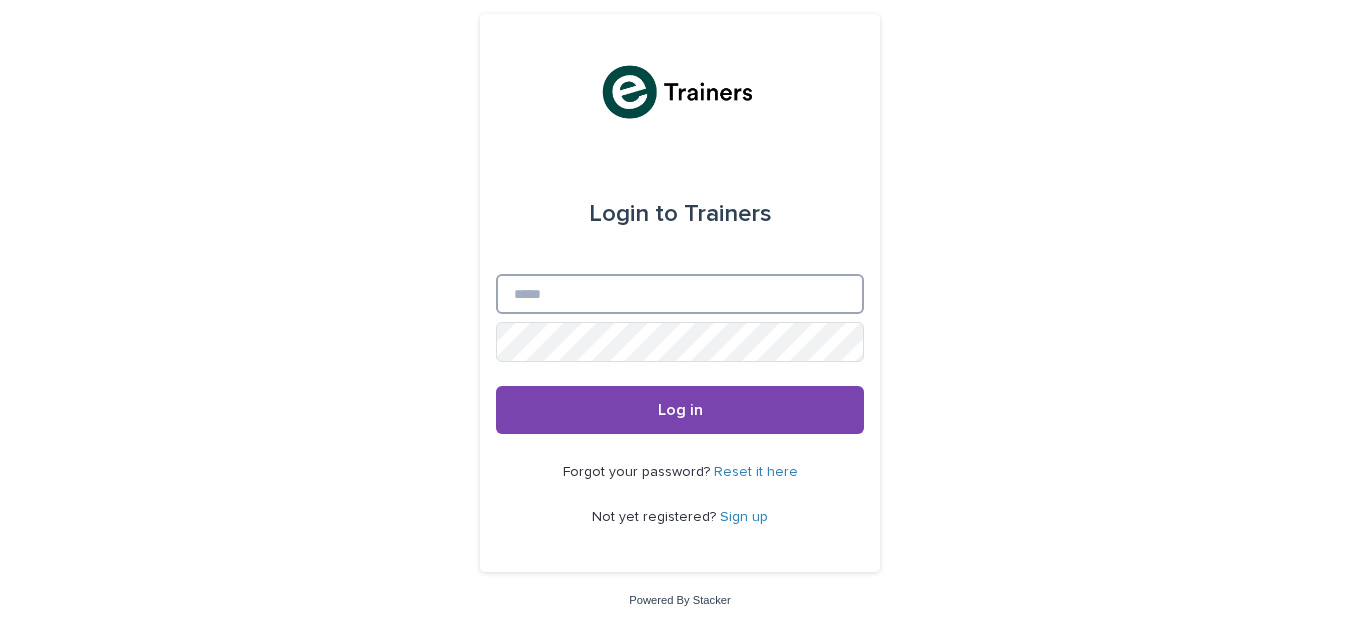 click on "Email" at bounding box center [680, 294] 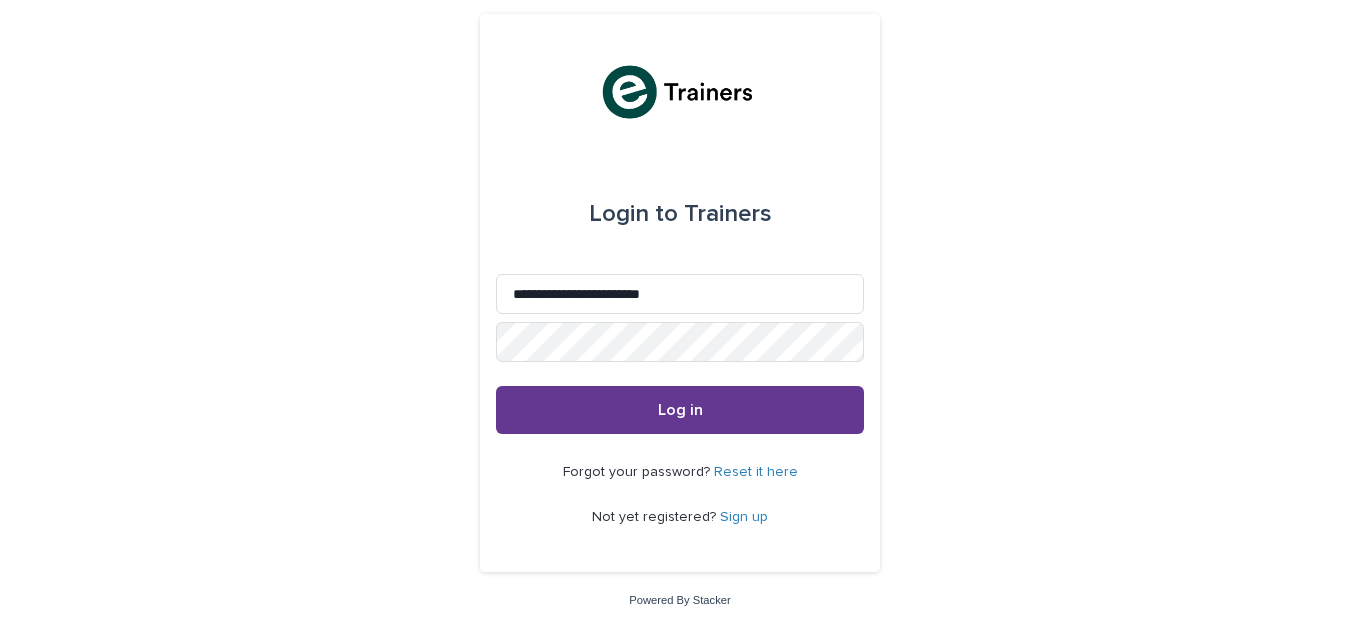 click on "Log in" at bounding box center [680, 410] 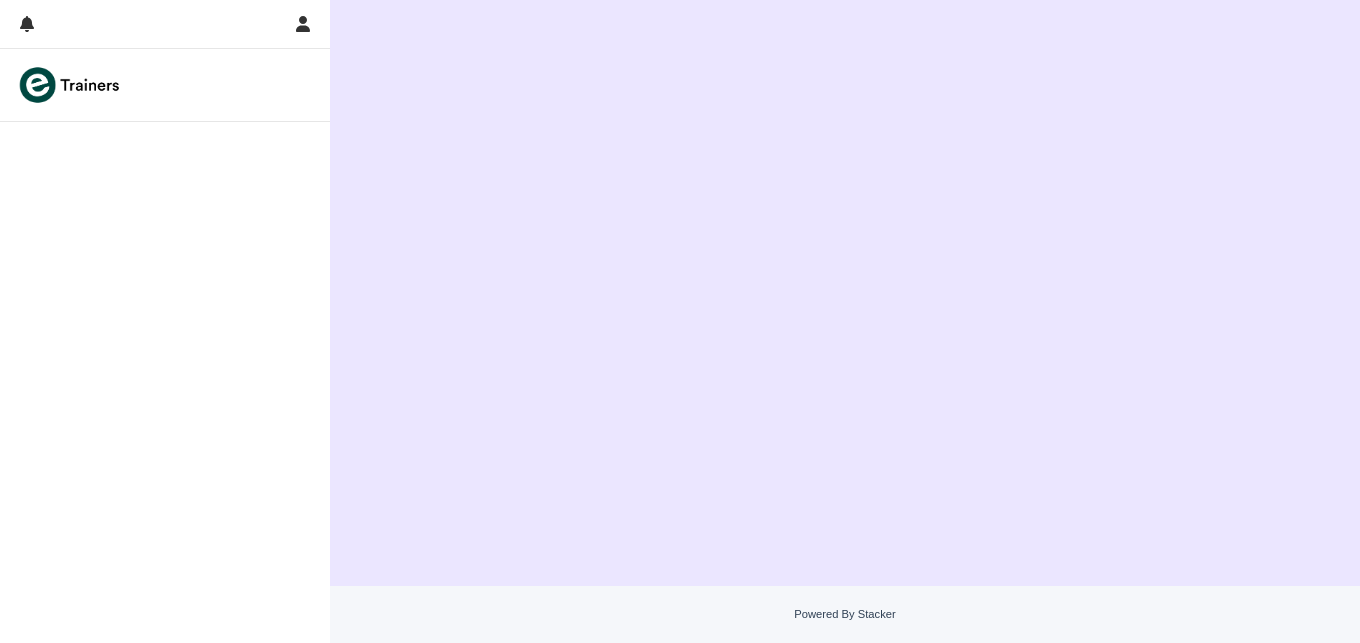 scroll, scrollTop: 0, scrollLeft: 0, axis: both 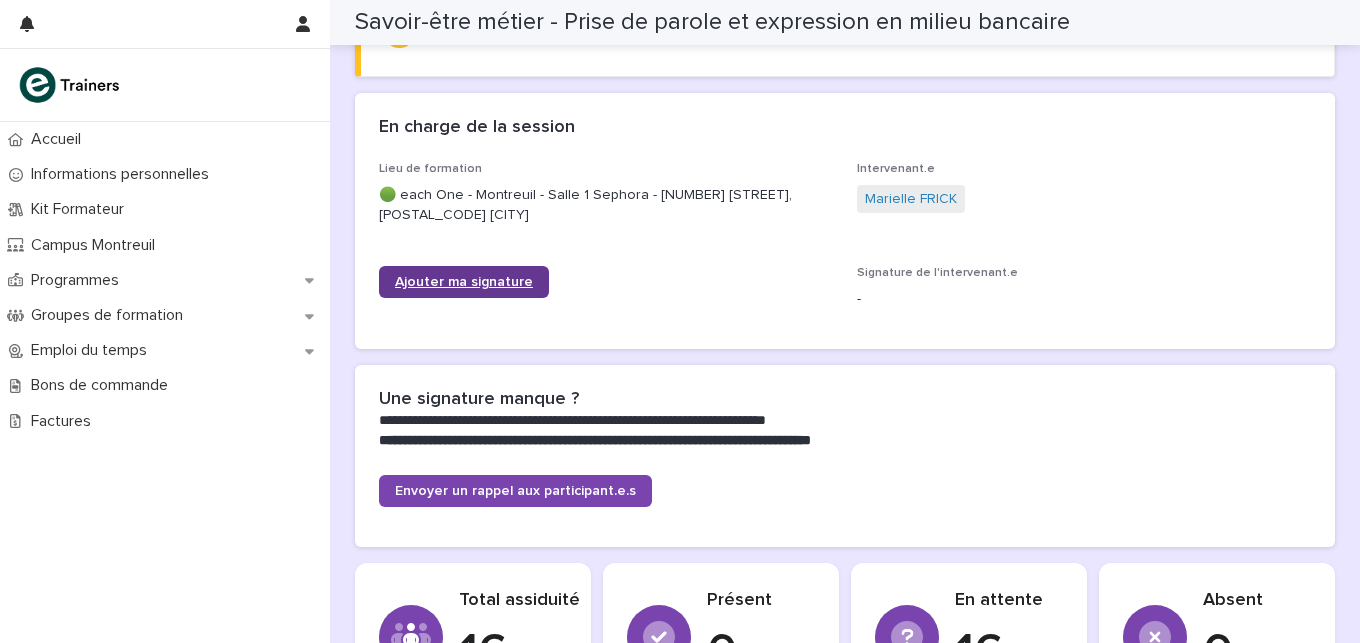 click on "Ajouter ma signature" at bounding box center (464, 282) 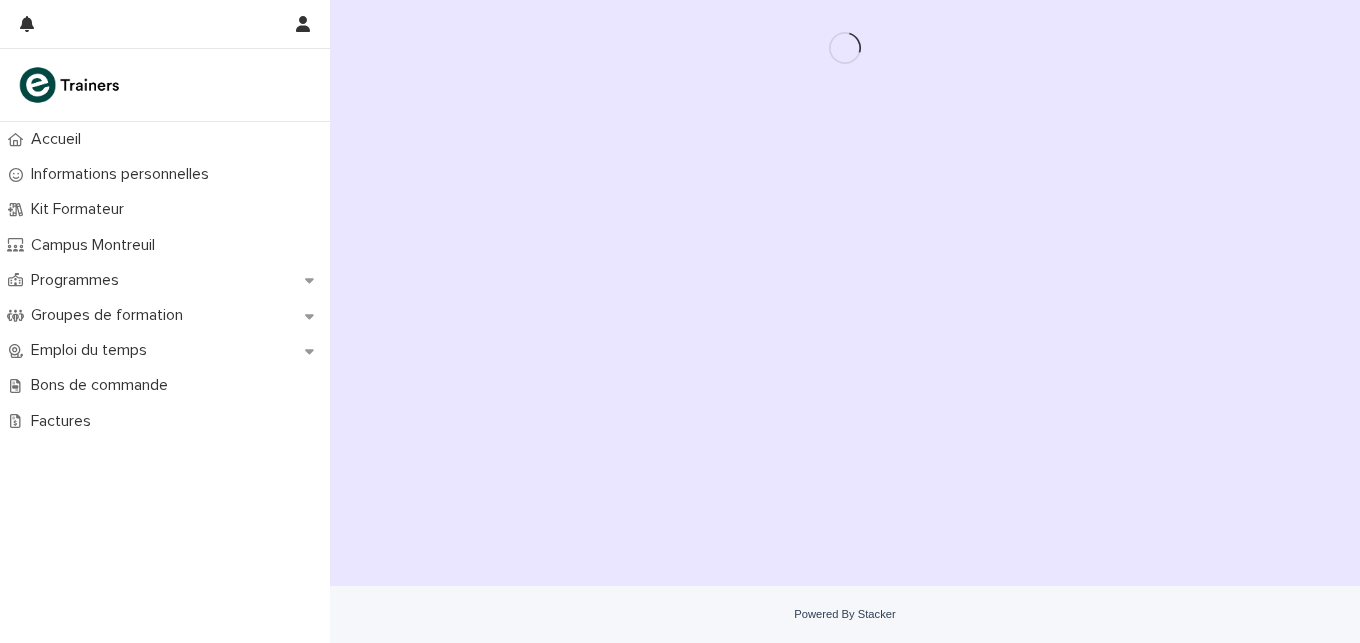 scroll, scrollTop: 0, scrollLeft: 0, axis: both 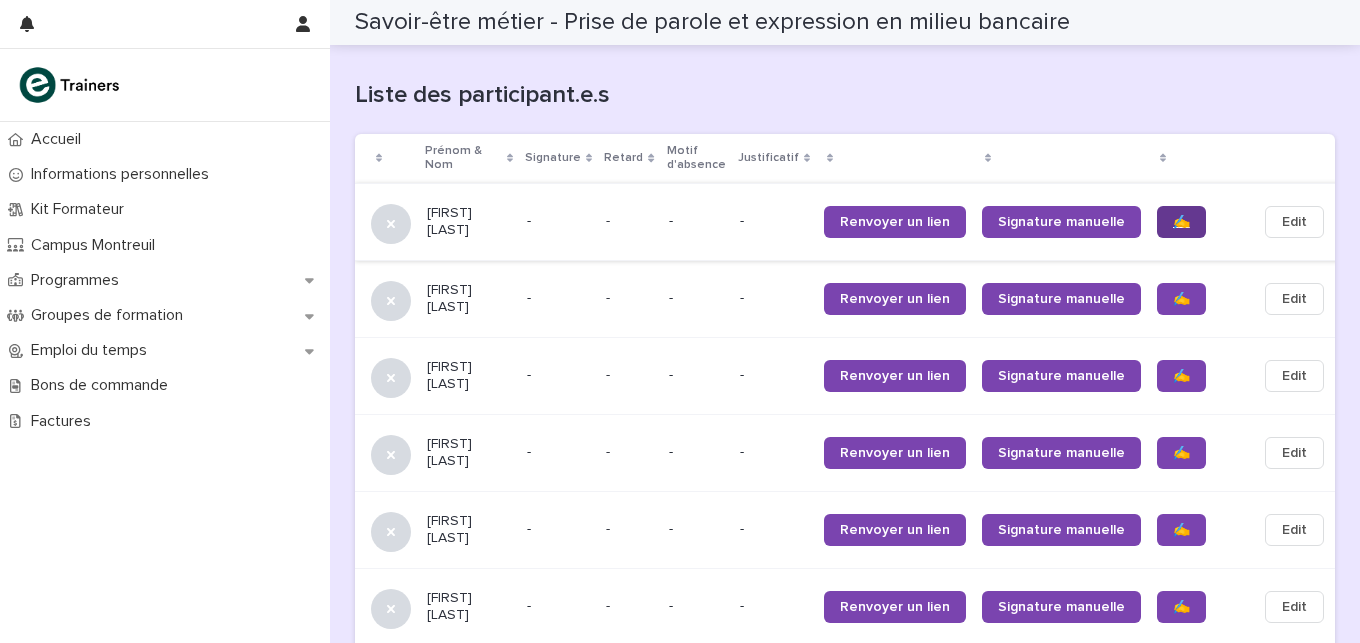 click on "✍️" at bounding box center (1181, 222) 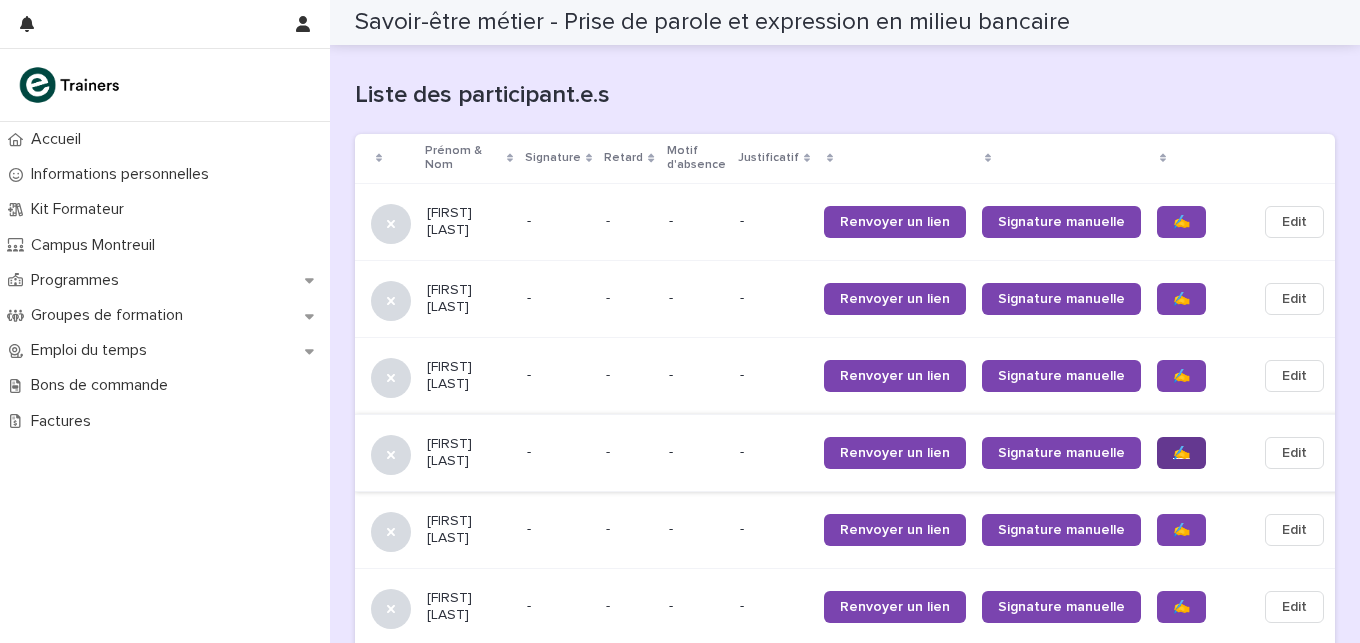 click on "✍️" at bounding box center (1181, 453) 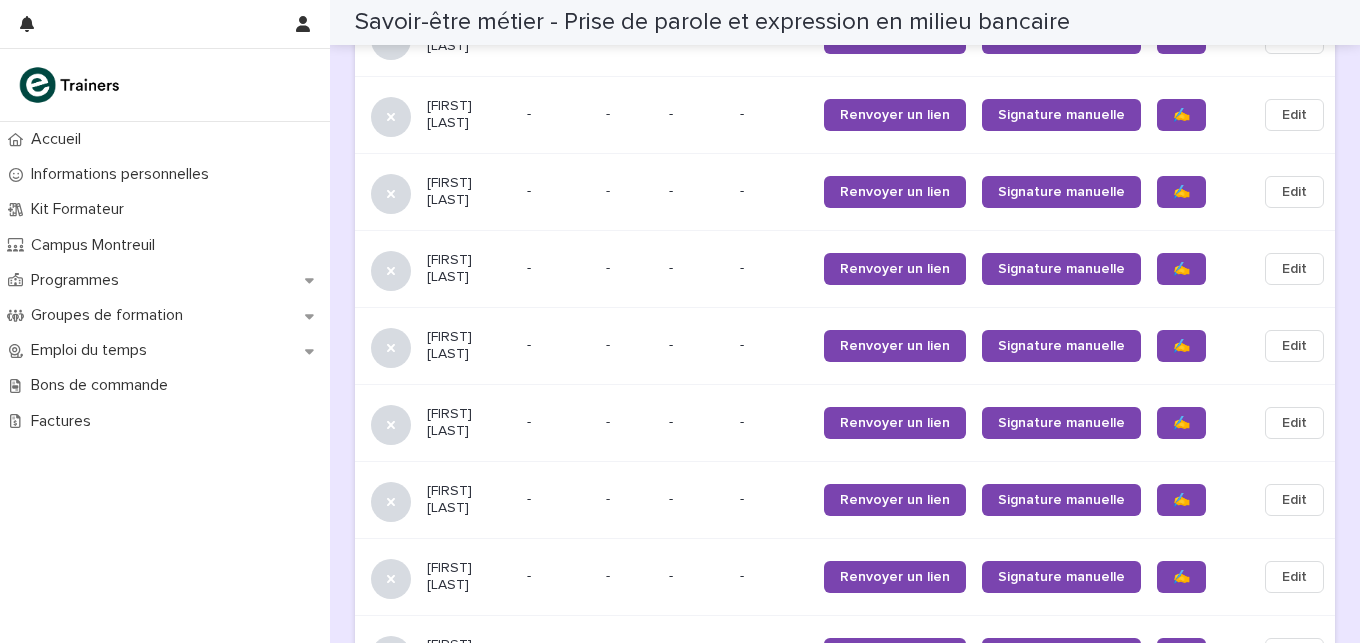 scroll, scrollTop: 1765, scrollLeft: 0, axis: vertical 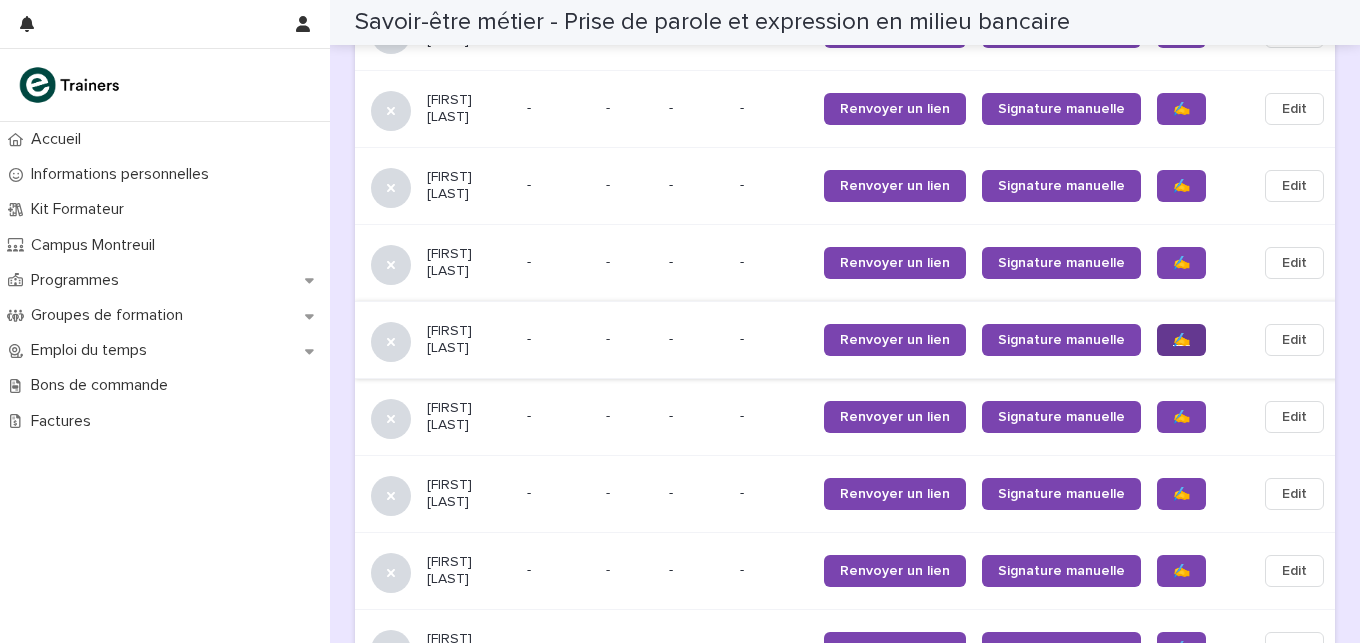 click on "✍️" at bounding box center (1181, 340) 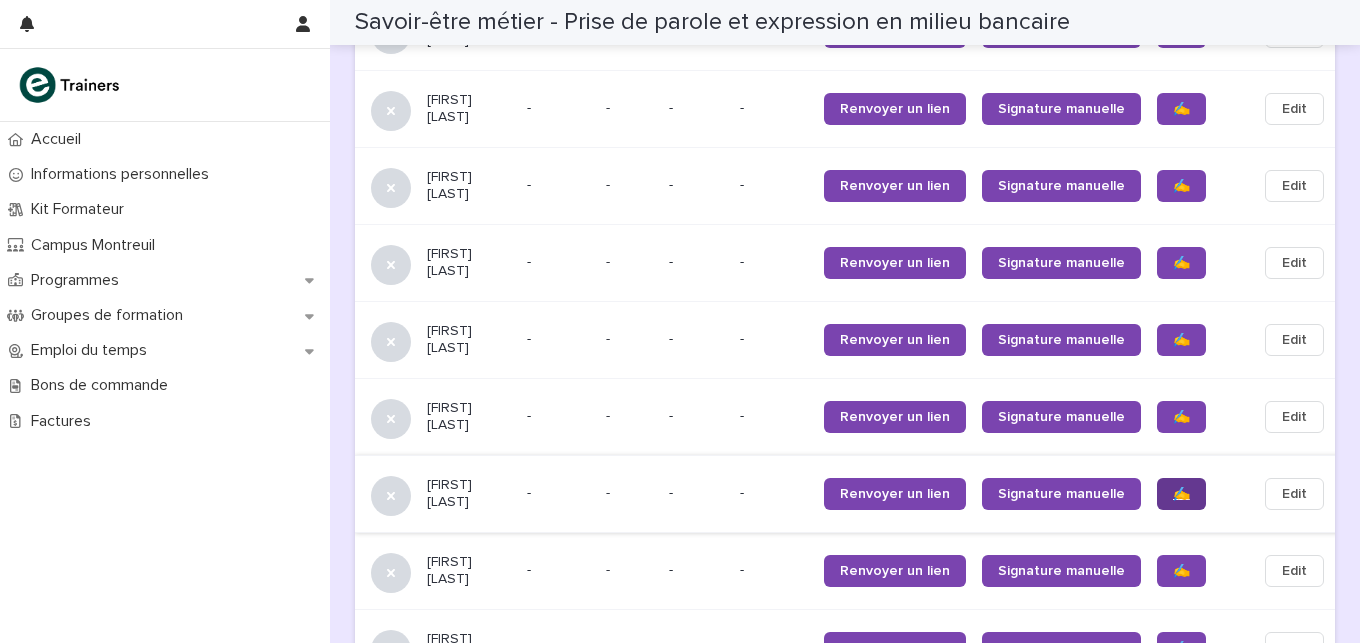 click on "✍️" at bounding box center (1181, 494) 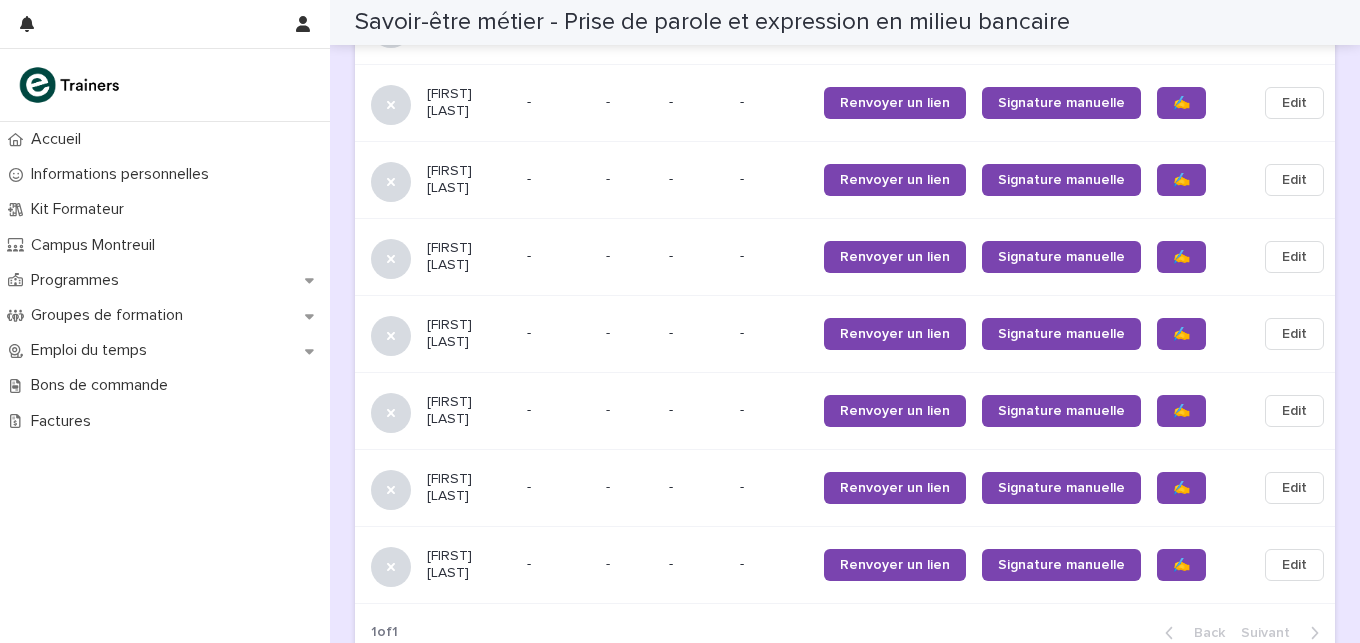 scroll, scrollTop: 2082, scrollLeft: 0, axis: vertical 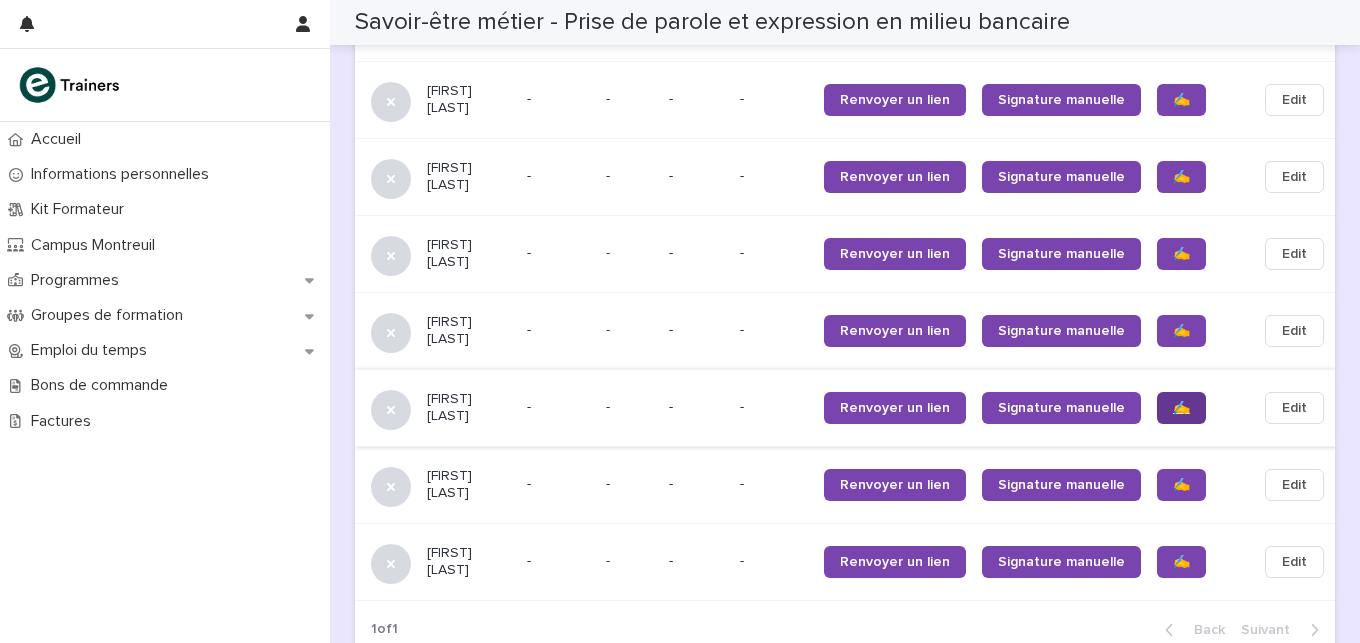 click on "✍️" at bounding box center (1181, 408) 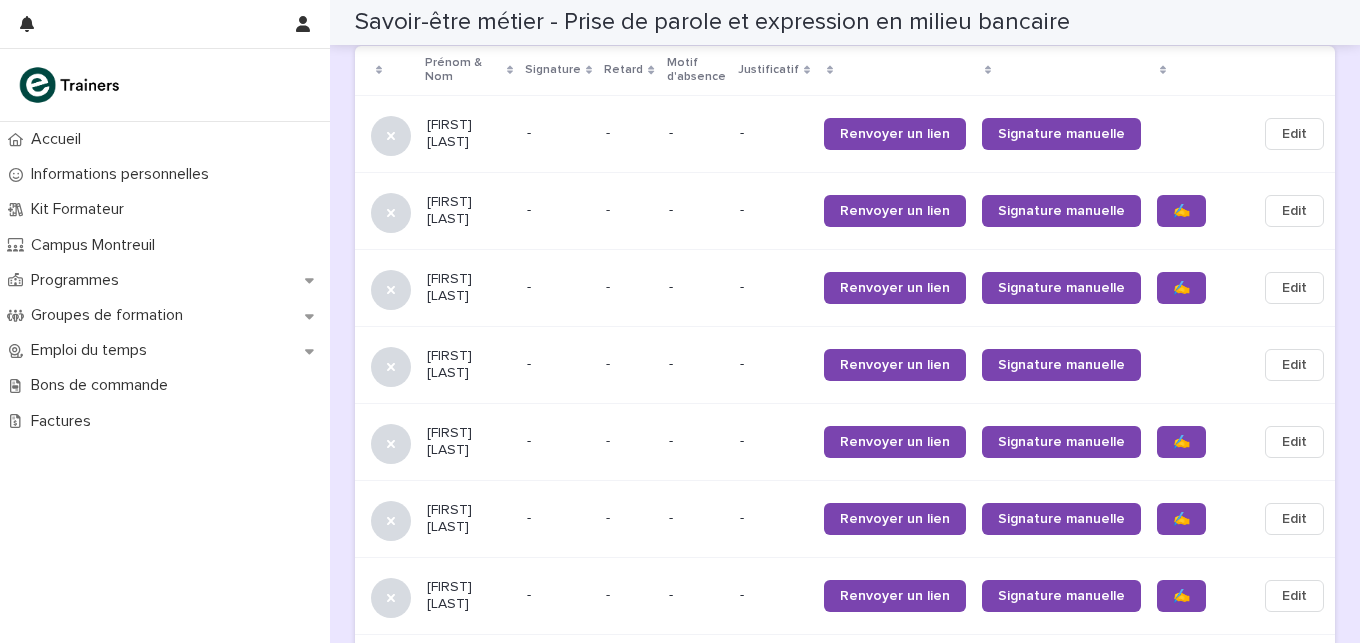 scroll, scrollTop: 1244, scrollLeft: 0, axis: vertical 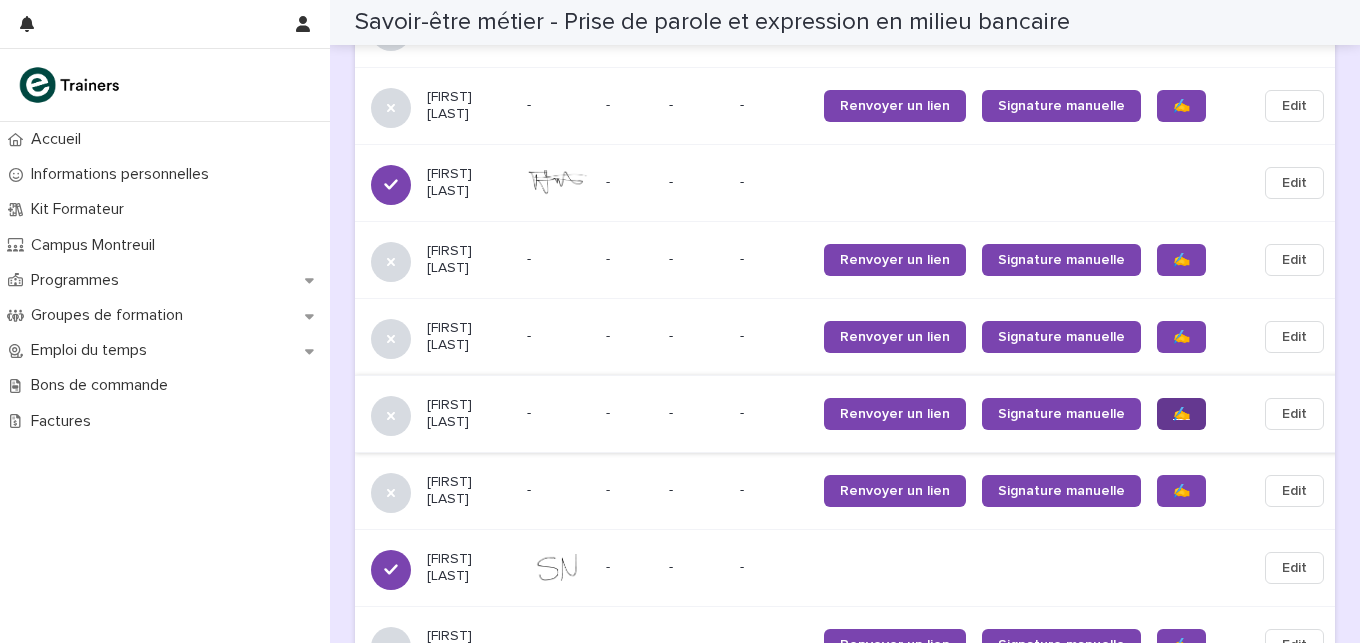 click on "✍️" at bounding box center [1181, 414] 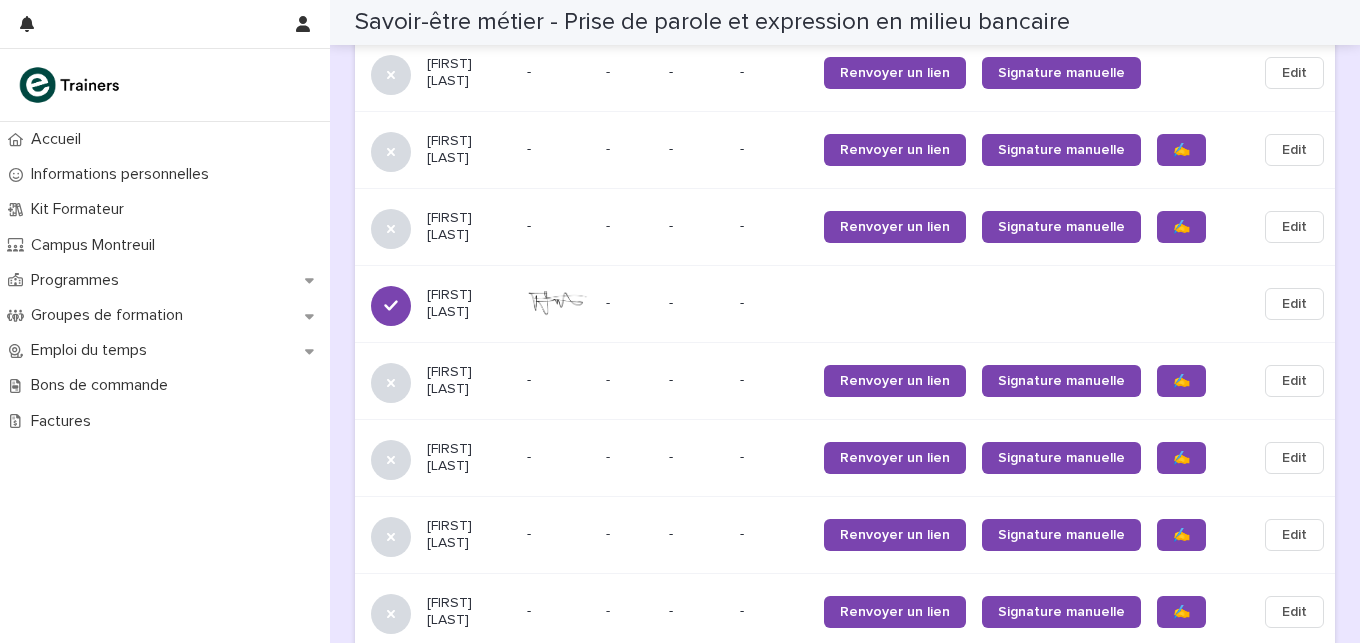 scroll, scrollTop: 1426, scrollLeft: 0, axis: vertical 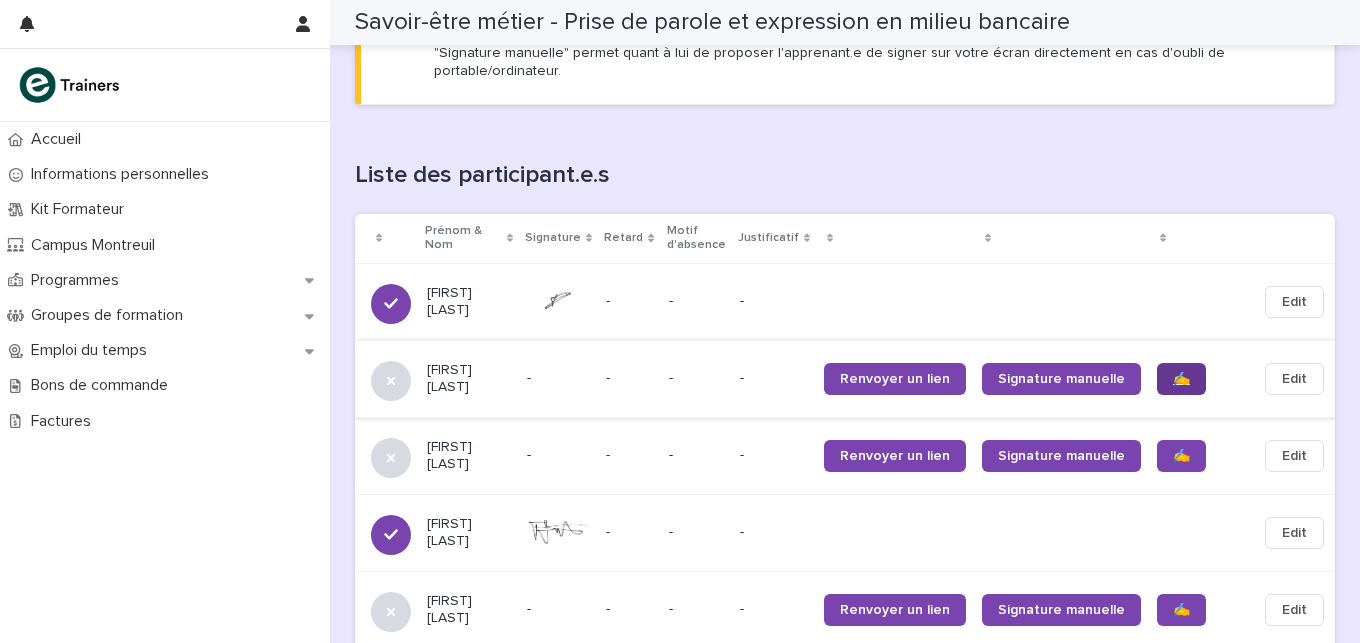click on "✍️" at bounding box center (1181, 379) 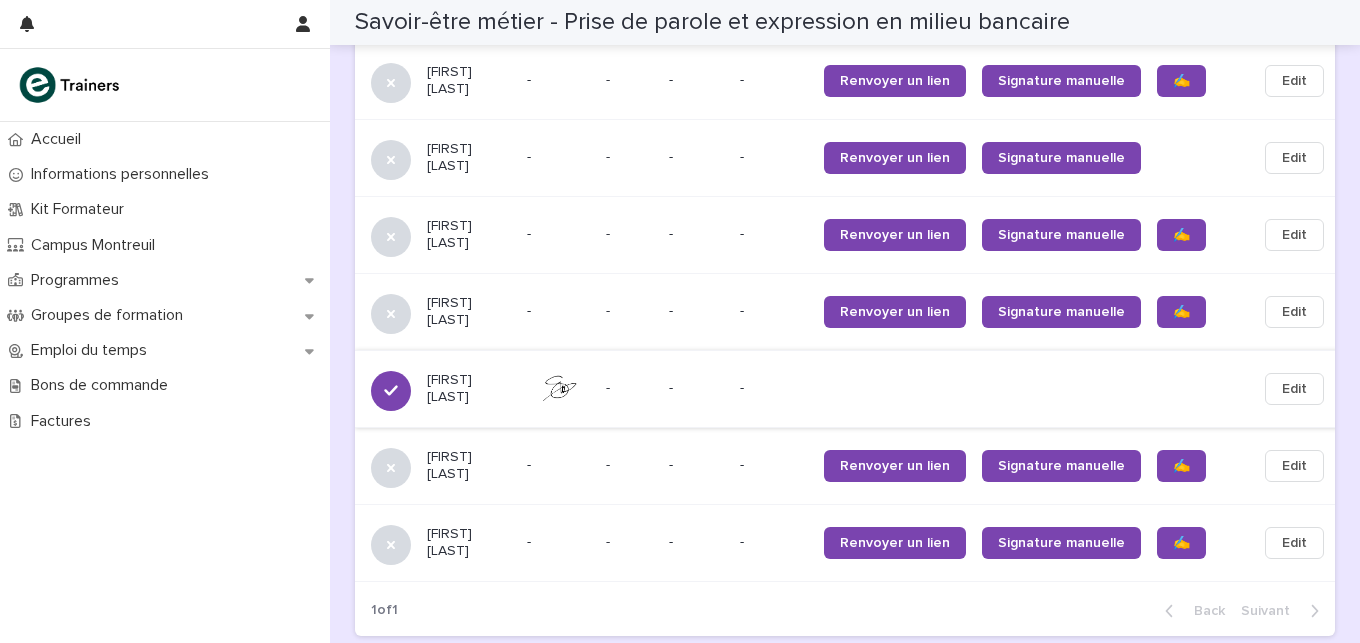 scroll, scrollTop: 2109, scrollLeft: 0, axis: vertical 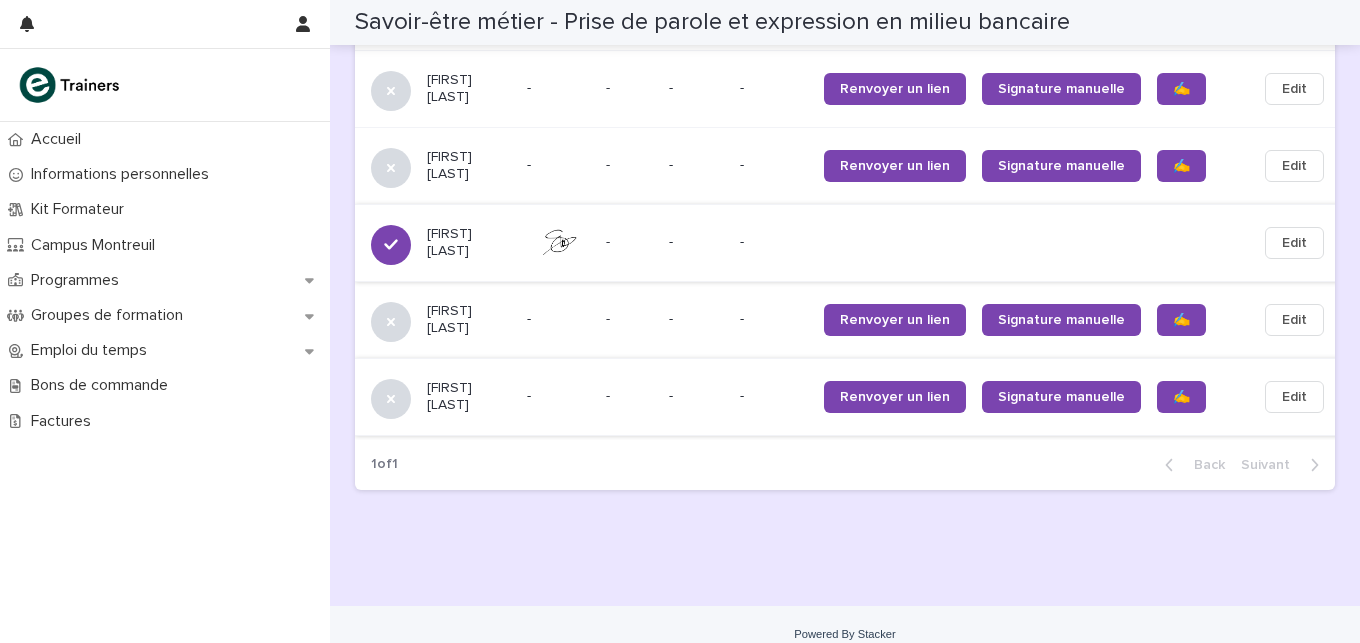 click on "**********" at bounding box center [845, -845] 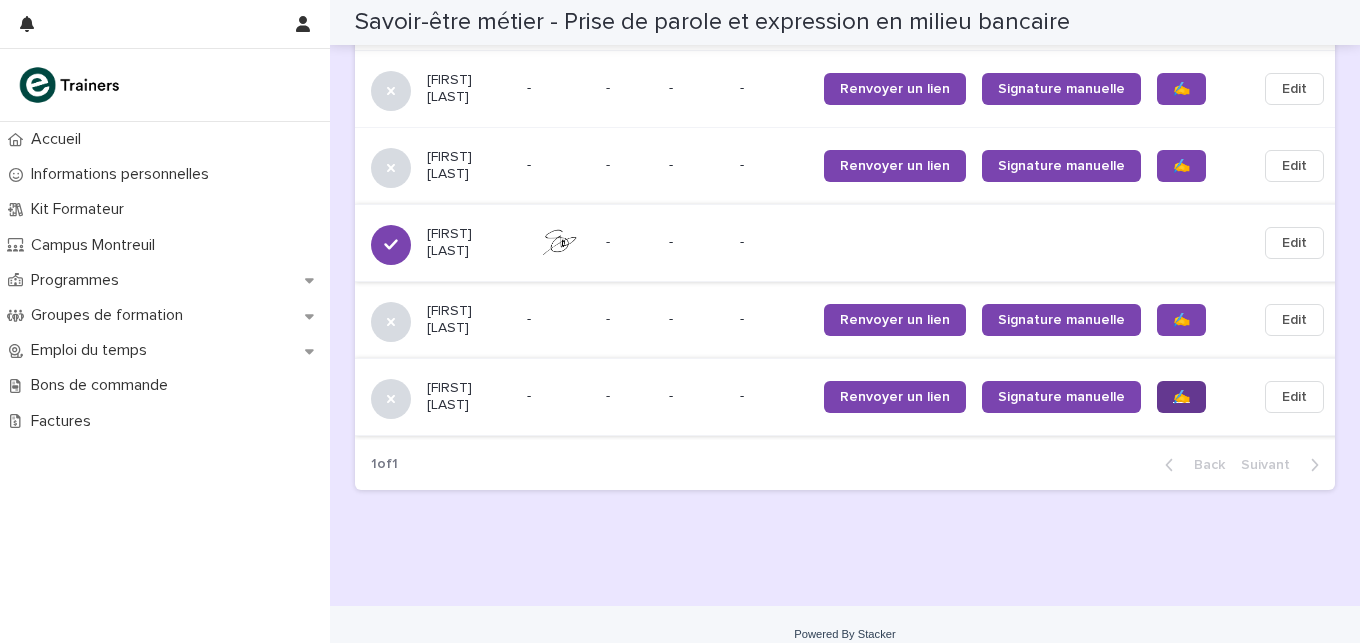 click on "✍️" at bounding box center [1181, 397] 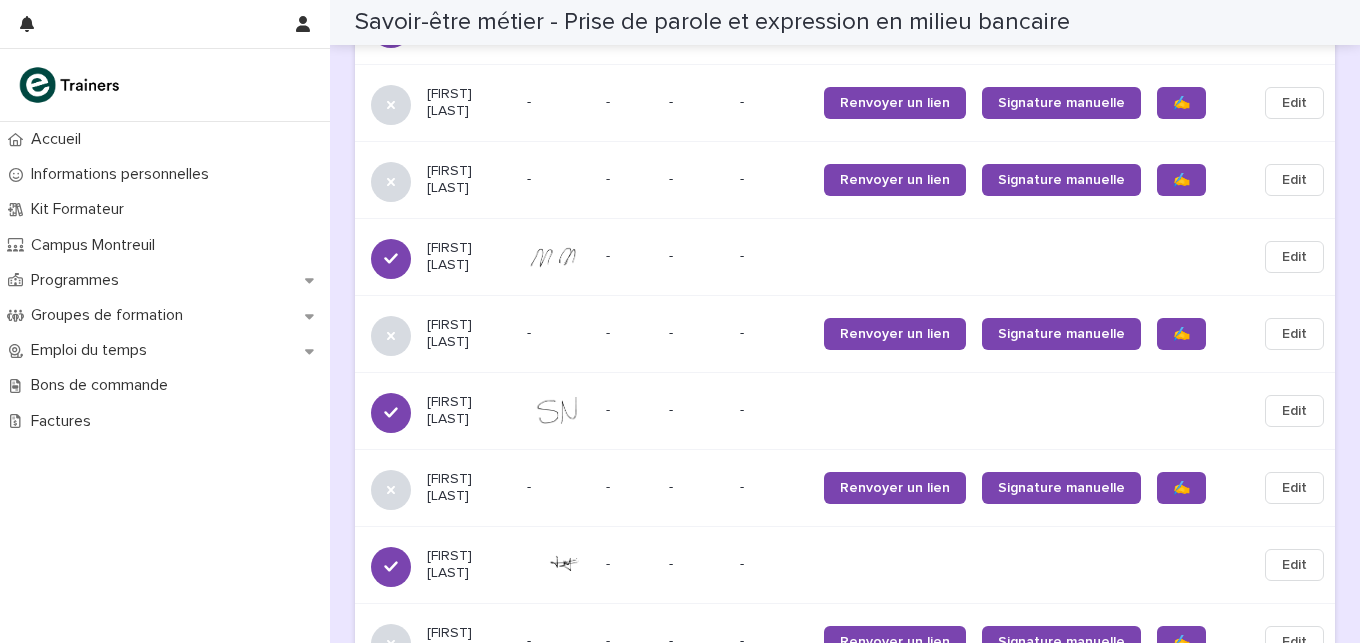 scroll, scrollTop: 1695, scrollLeft: 0, axis: vertical 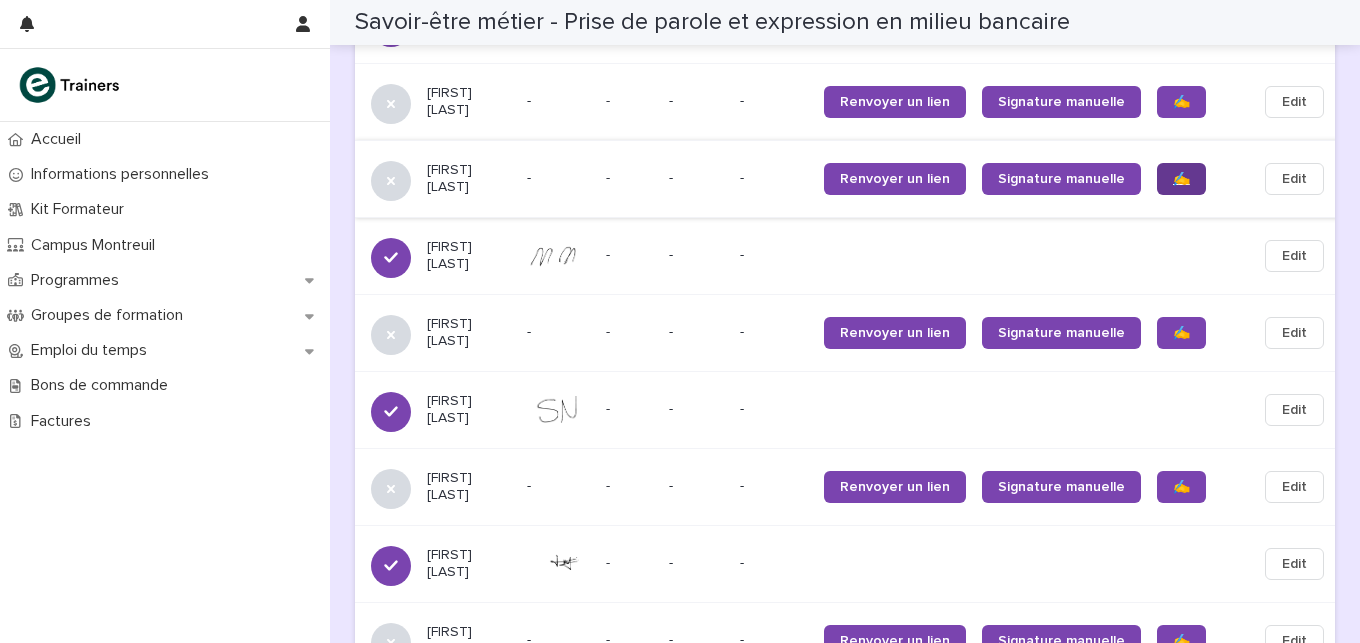 click on "✍️" at bounding box center (1181, 179) 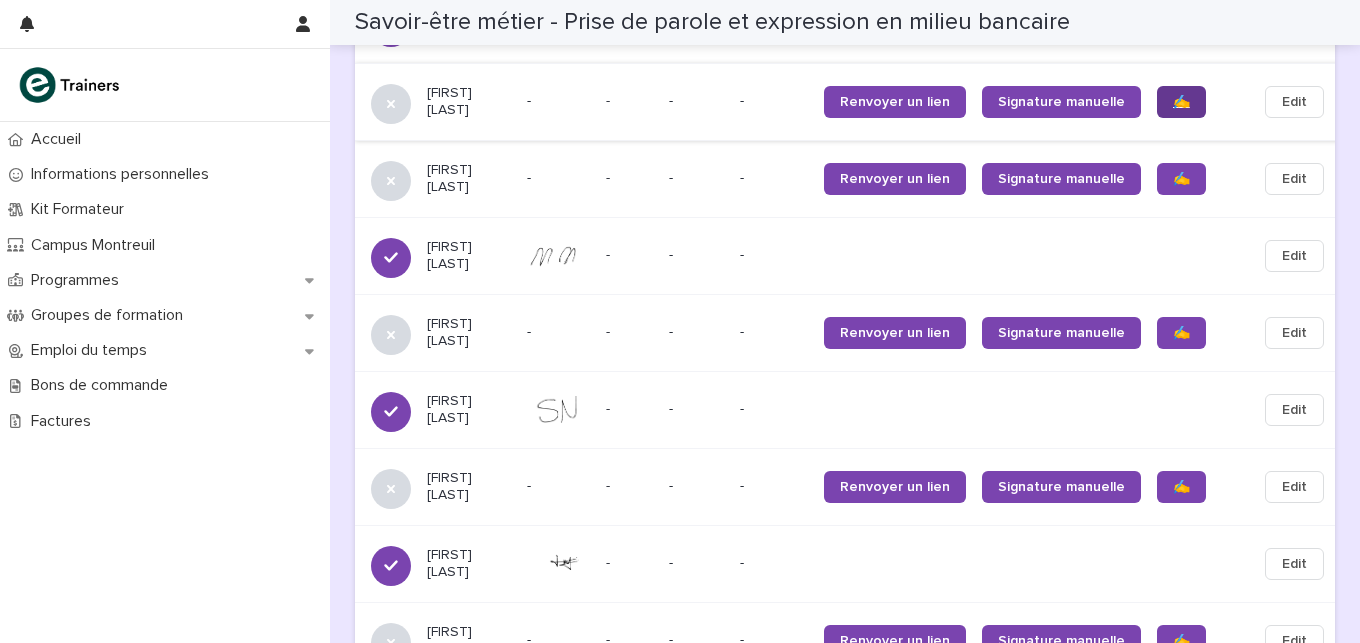 click on "✍️" at bounding box center [1181, 102] 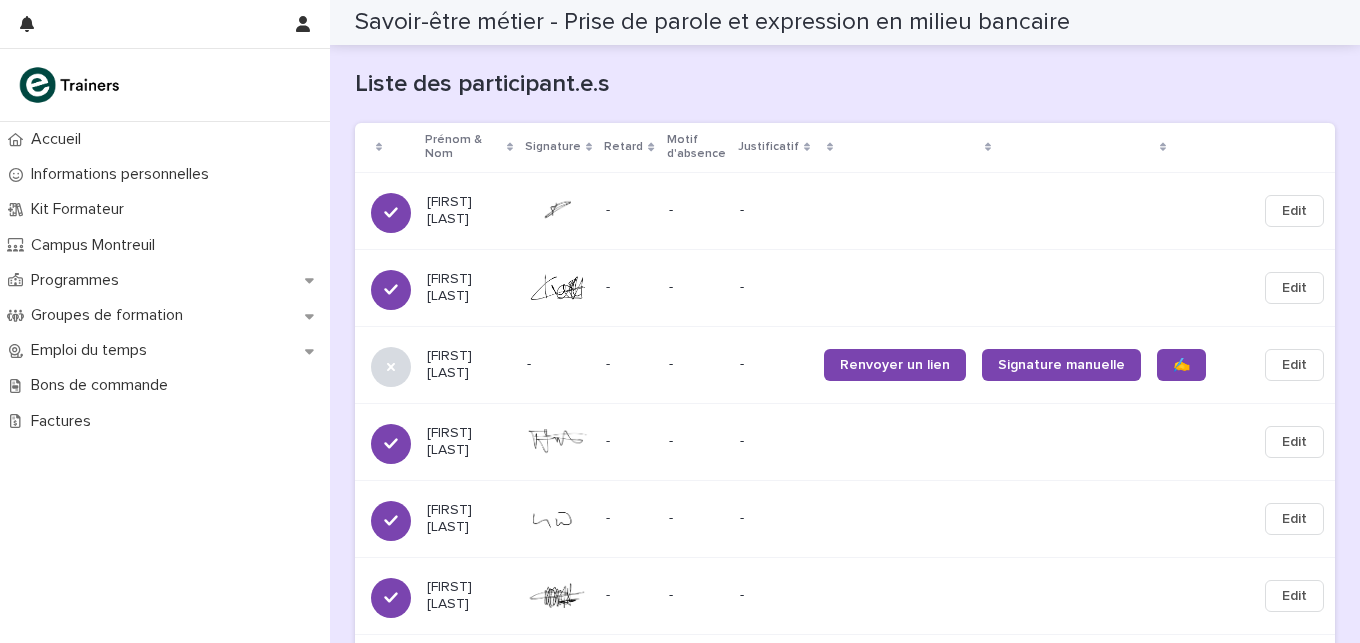 scroll, scrollTop: 1841, scrollLeft: 0, axis: vertical 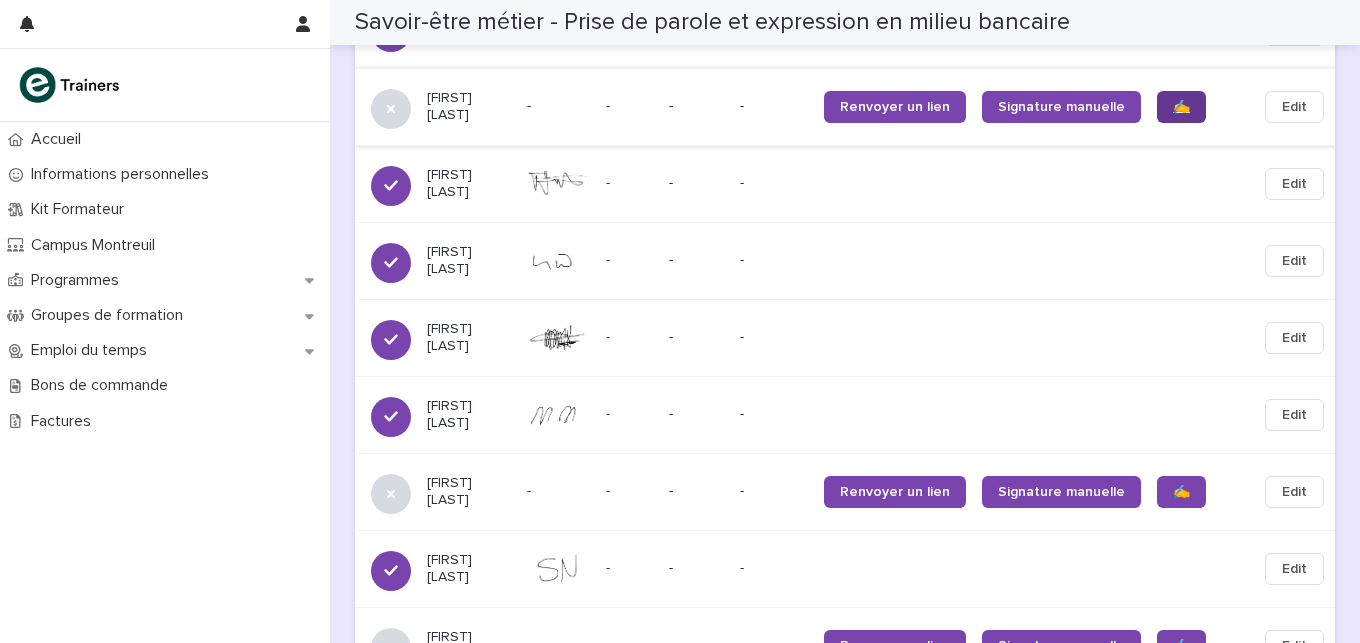 click on "✍️" at bounding box center [1181, 107] 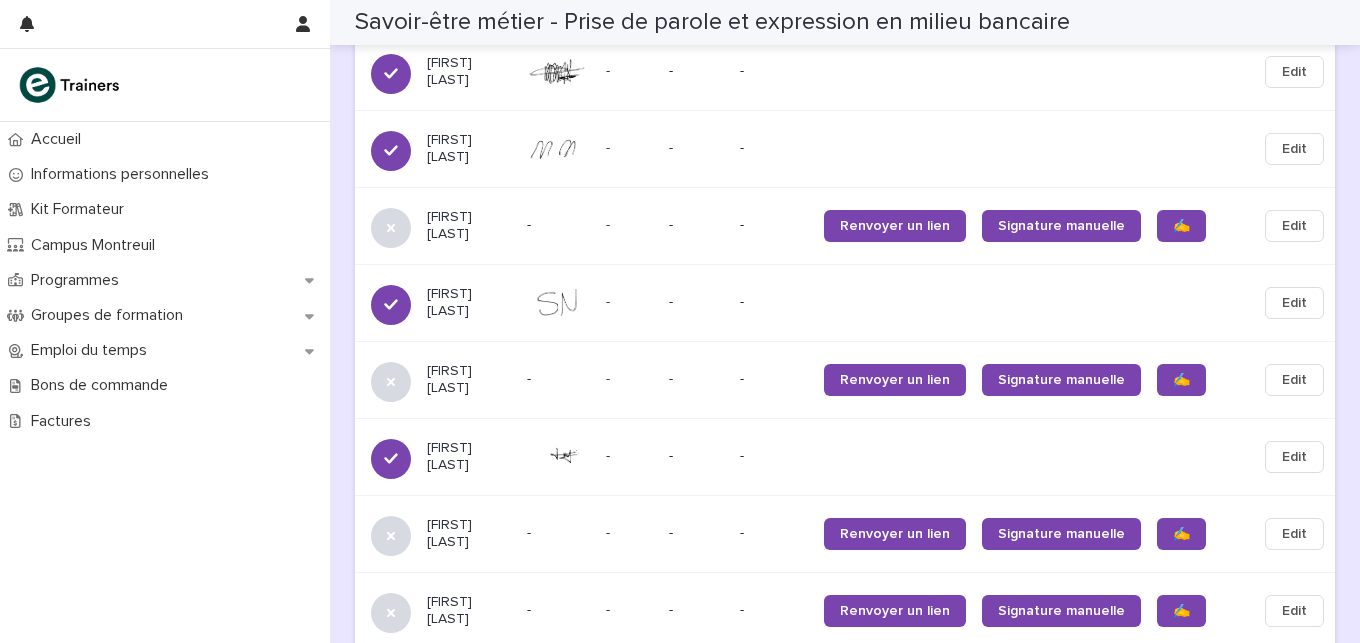 scroll, scrollTop: 1389, scrollLeft: 0, axis: vertical 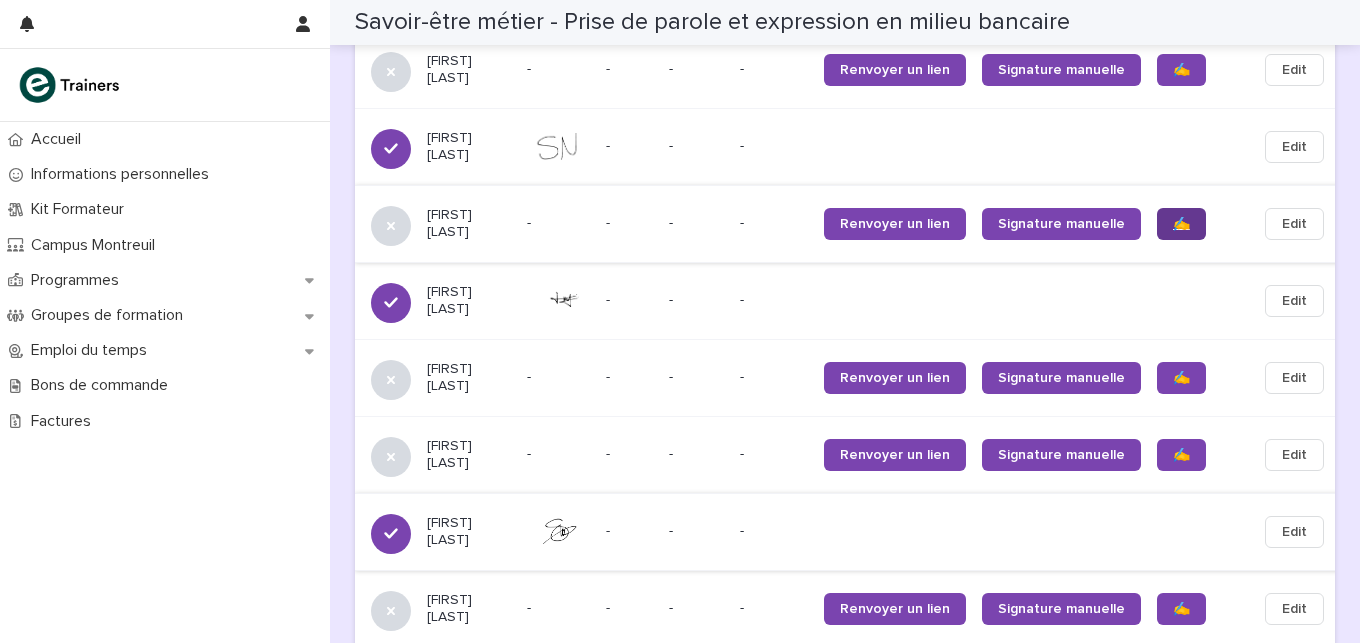click on "✍️" at bounding box center [1181, 224] 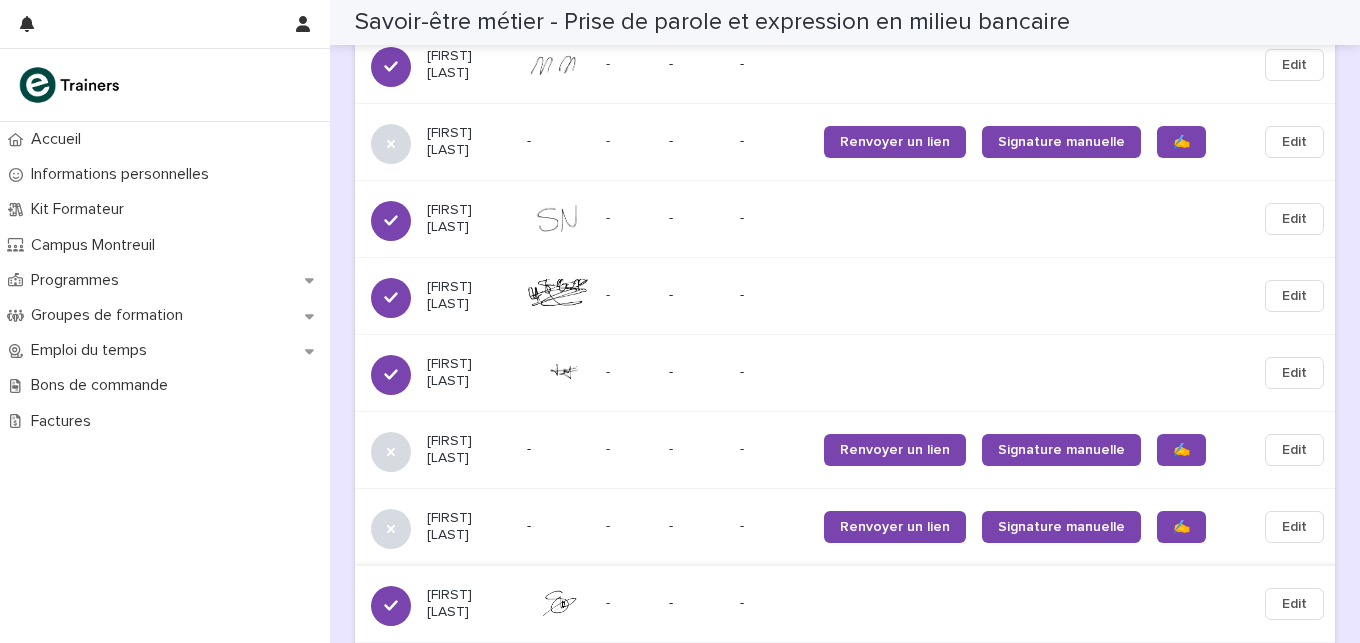 scroll, scrollTop: 2247, scrollLeft: 0, axis: vertical 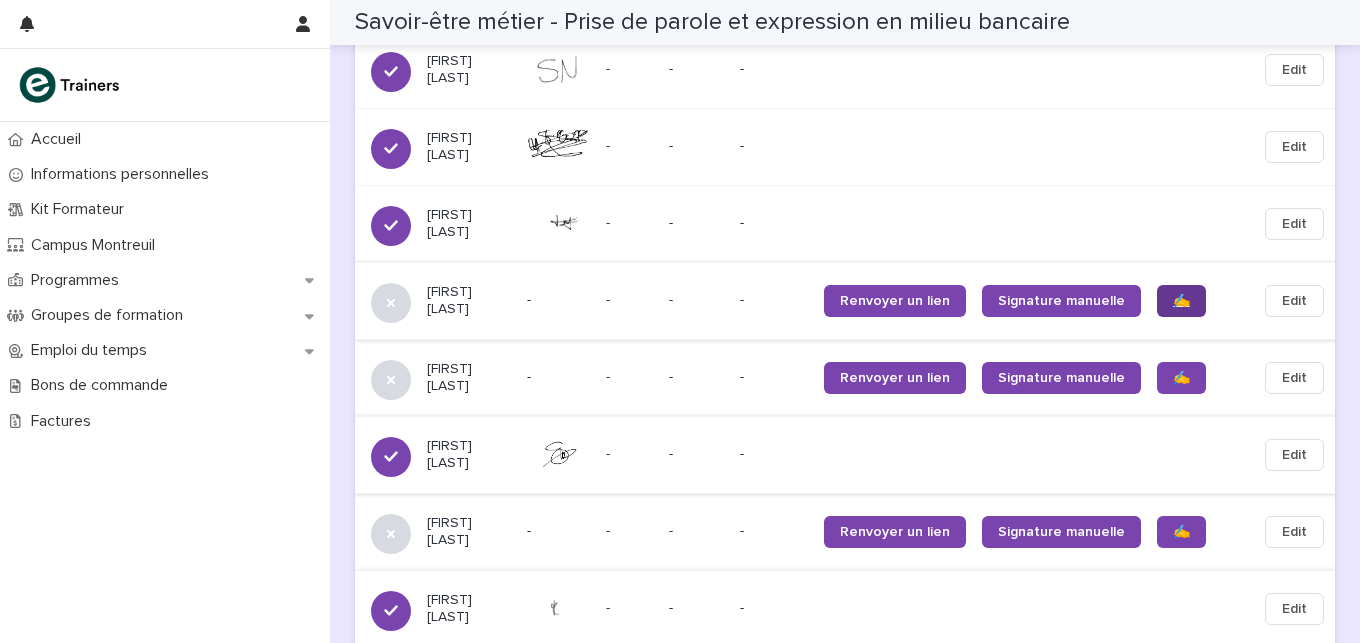 click on "✍️" at bounding box center [1181, 301] 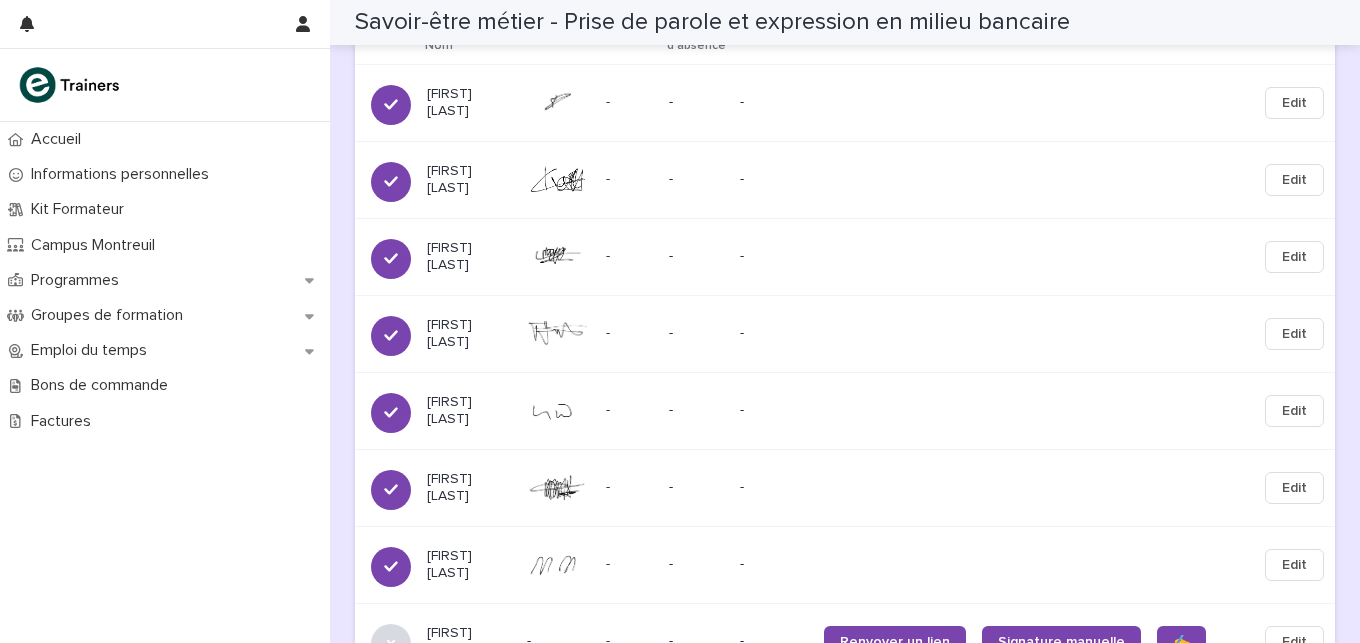 scroll, scrollTop: 1379, scrollLeft: 0, axis: vertical 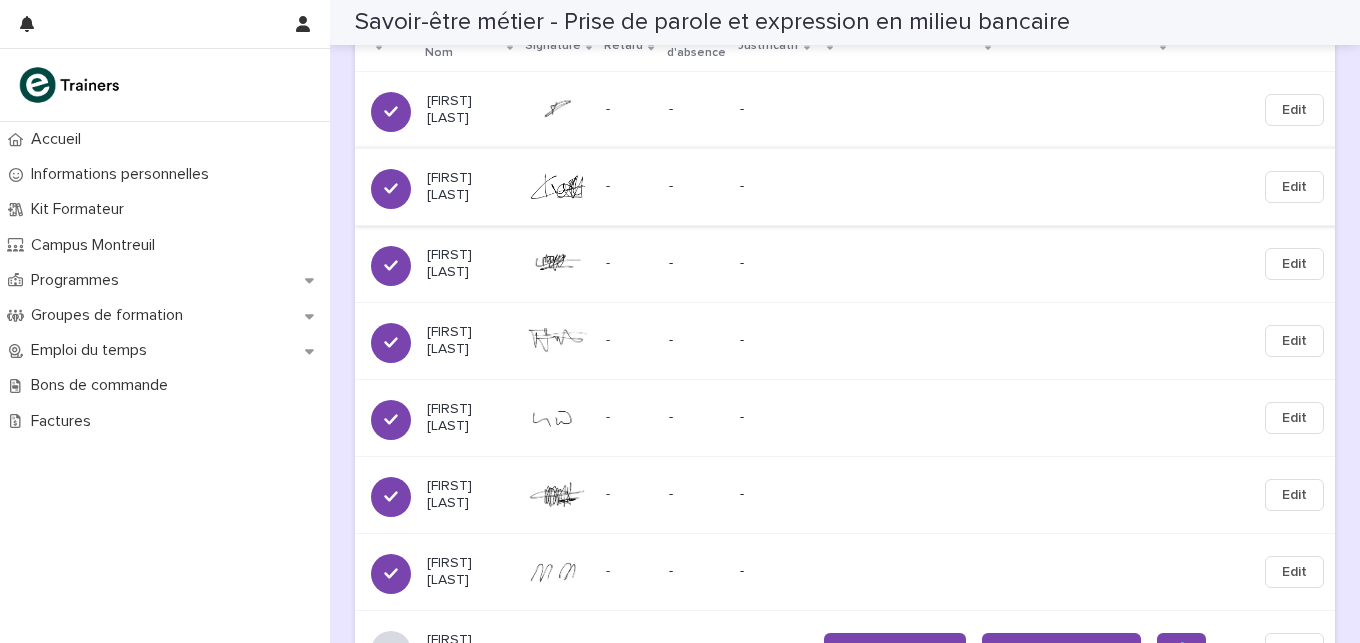 click on "Edit" at bounding box center (1294, 187) 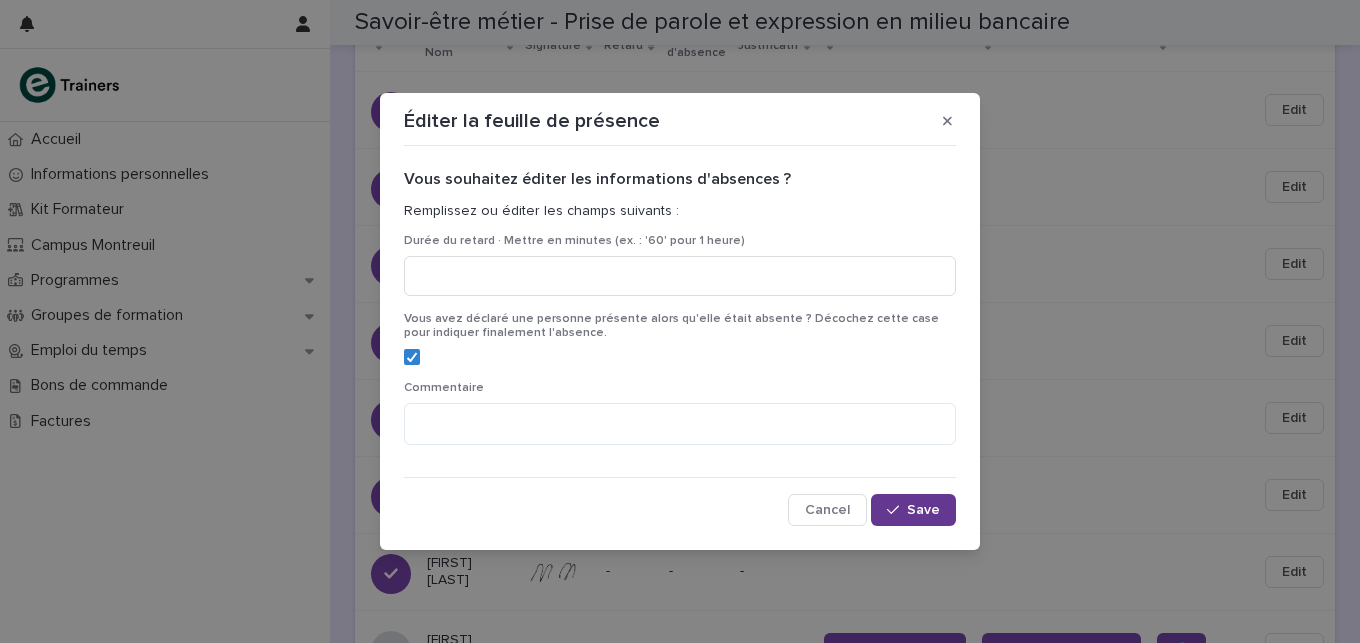 click on "Save" at bounding box center (923, 510) 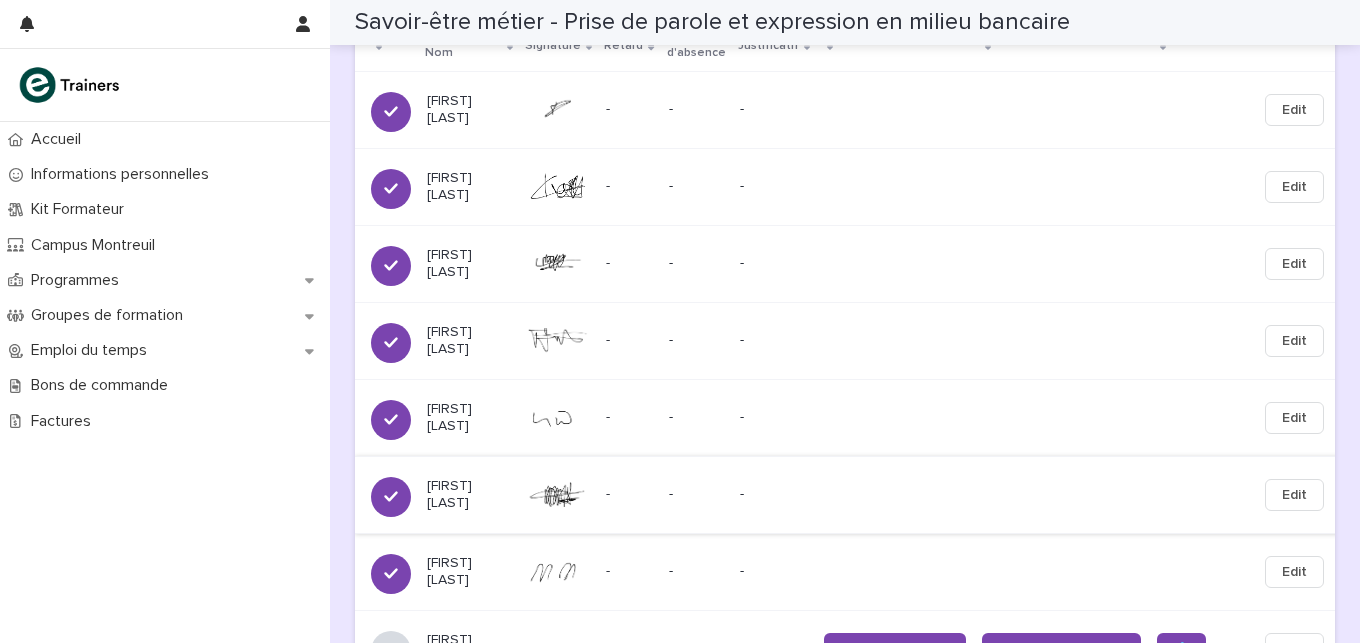 click on "Edit" at bounding box center [1294, 495] 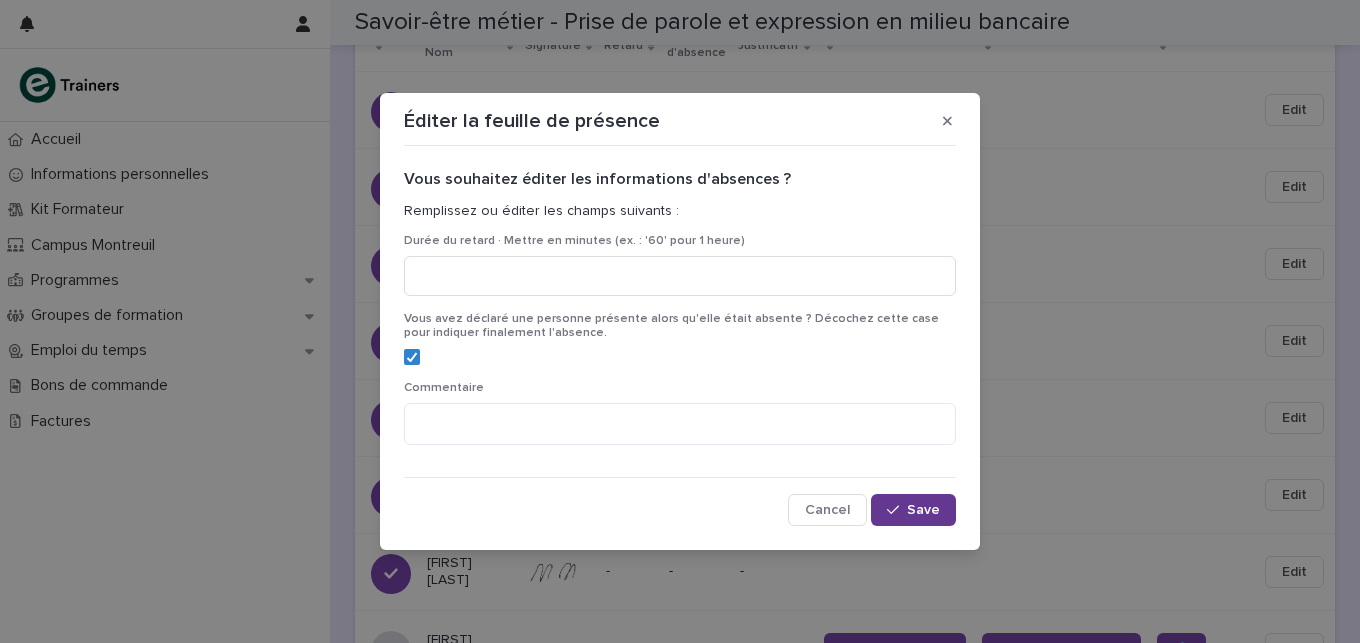 click on "Save" at bounding box center [923, 510] 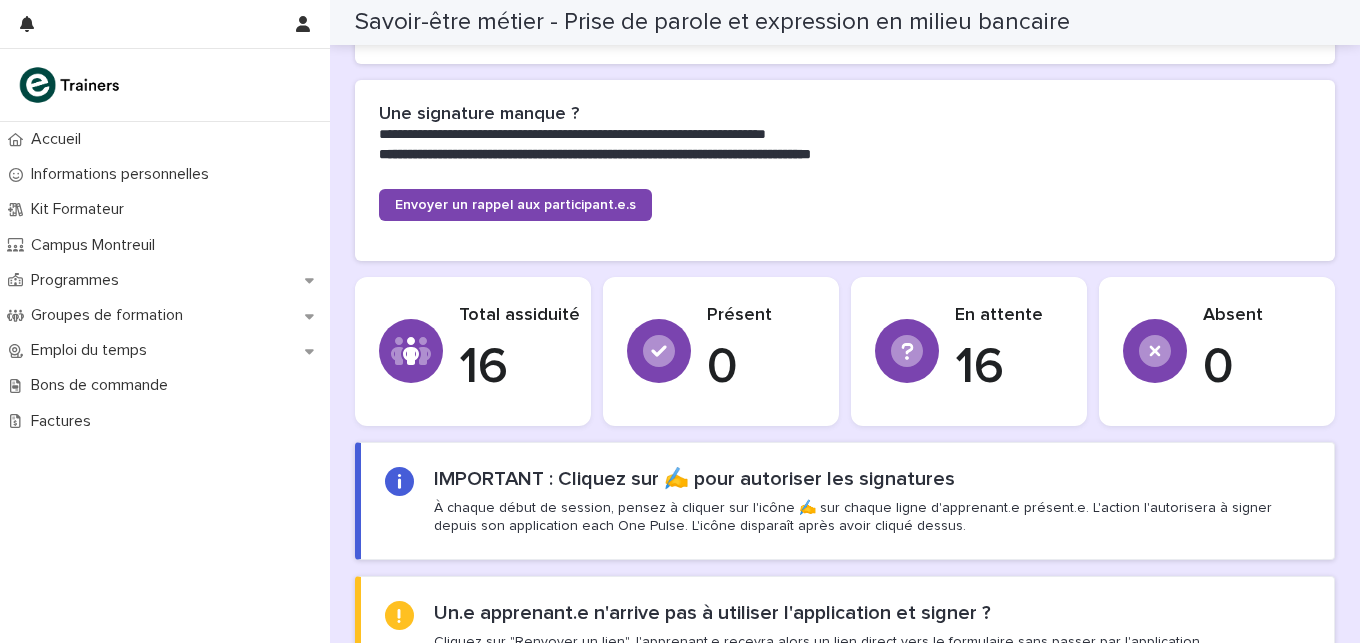 scroll, scrollTop: 0, scrollLeft: 0, axis: both 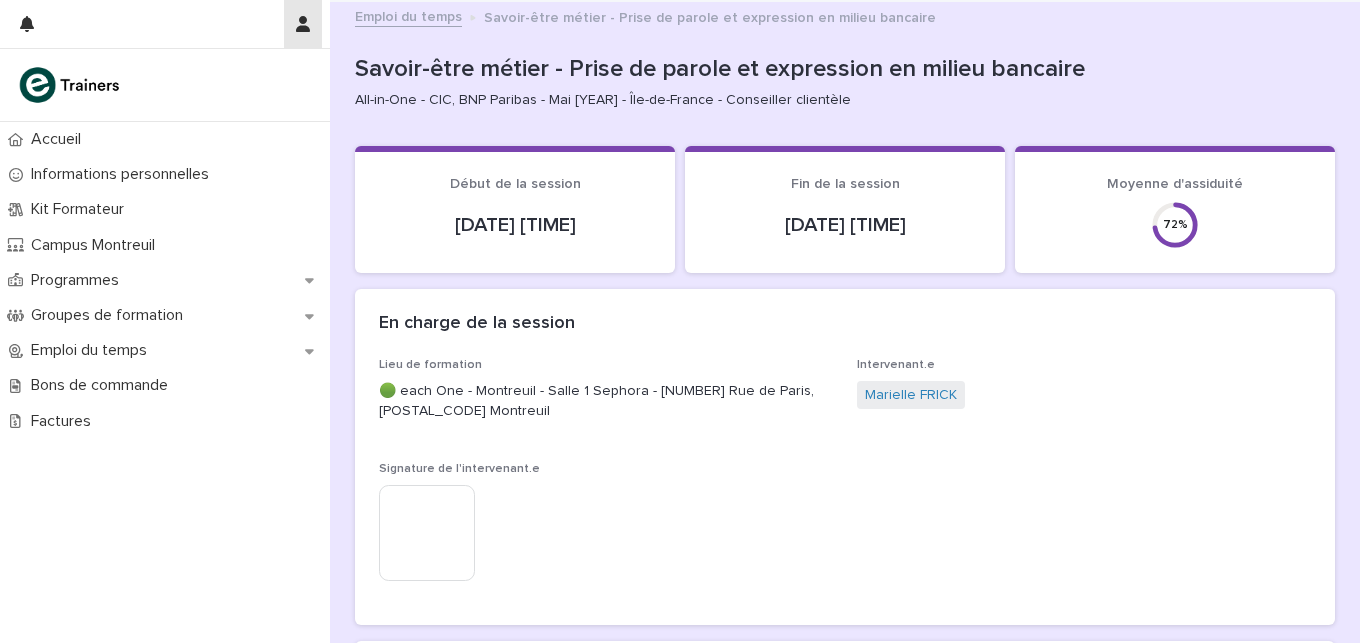 click 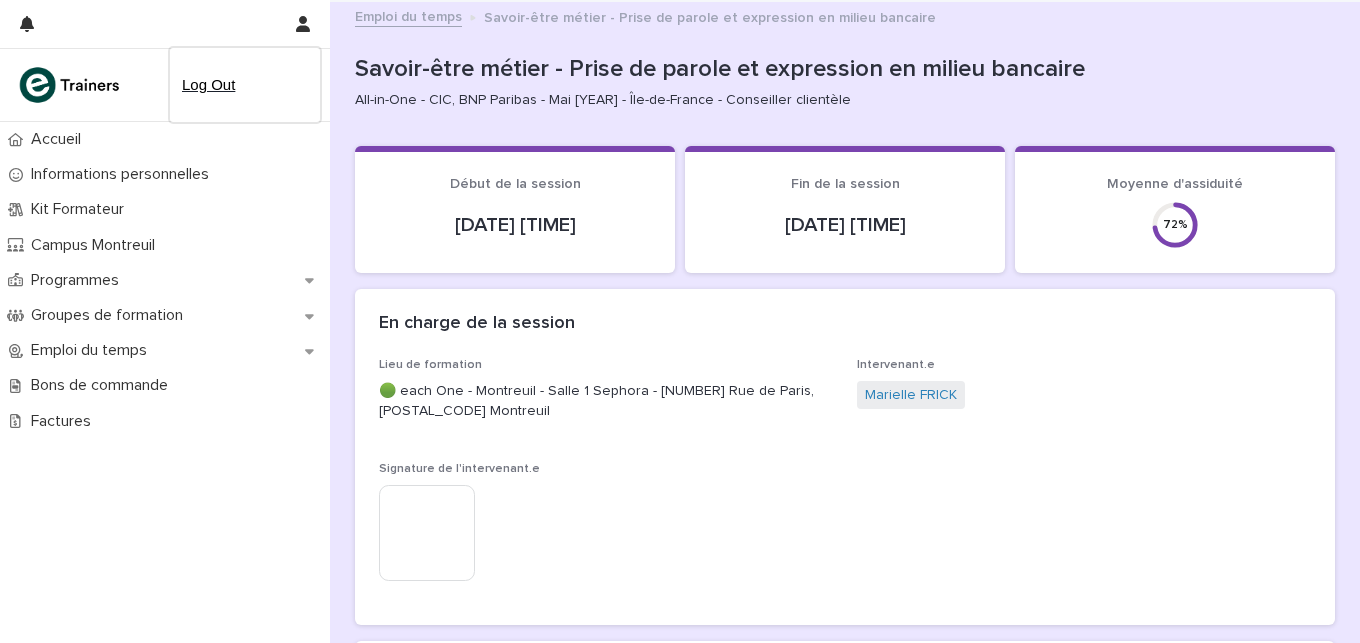 click on "Log Out" at bounding box center [245, 85] 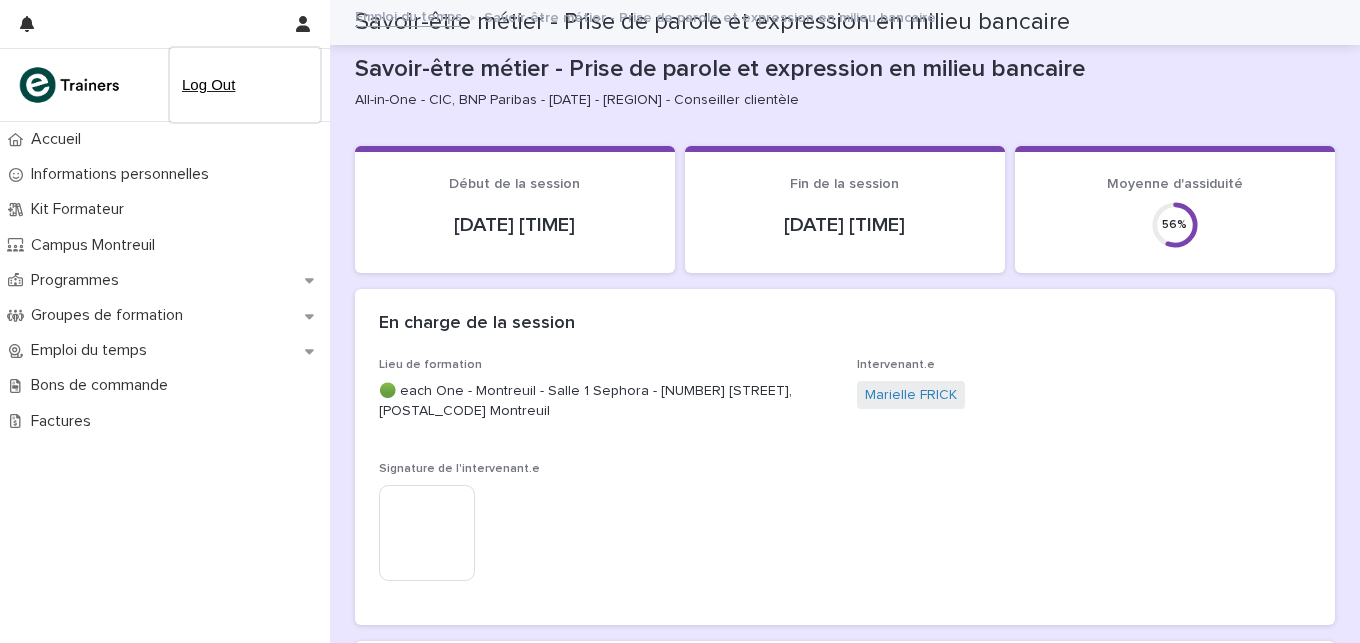 scroll, scrollTop: 0, scrollLeft: 0, axis: both 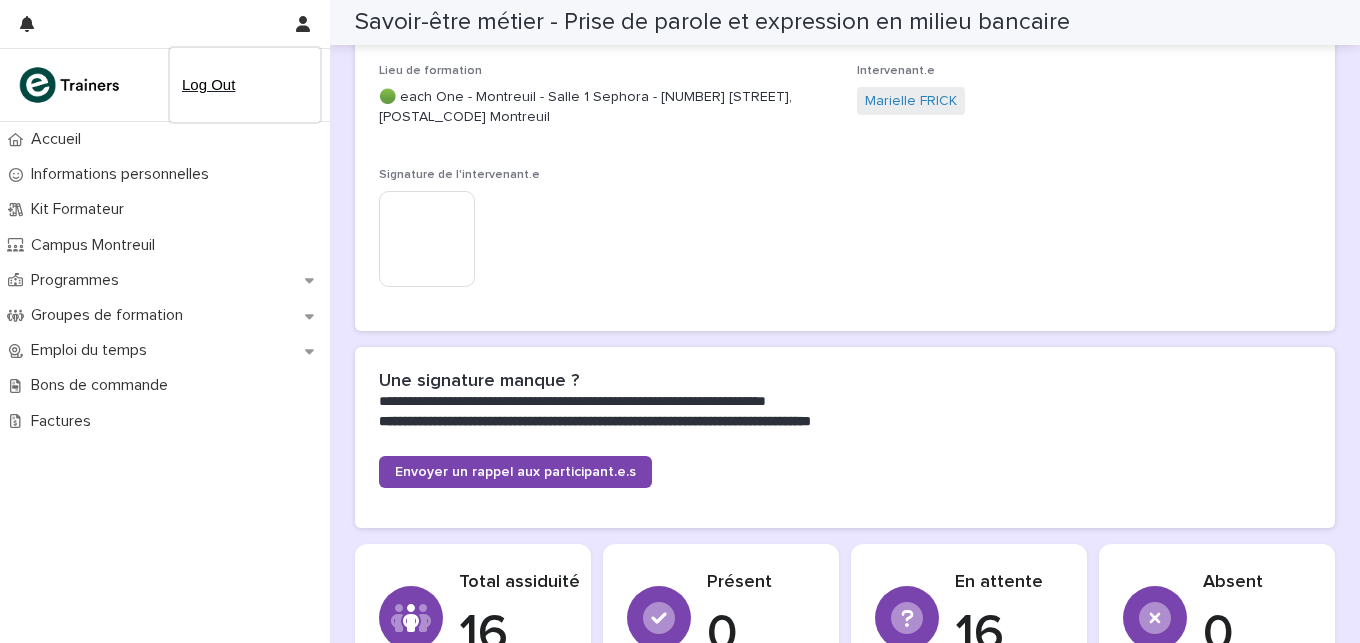 click on "Log Out" at bounding box center [245, 85] 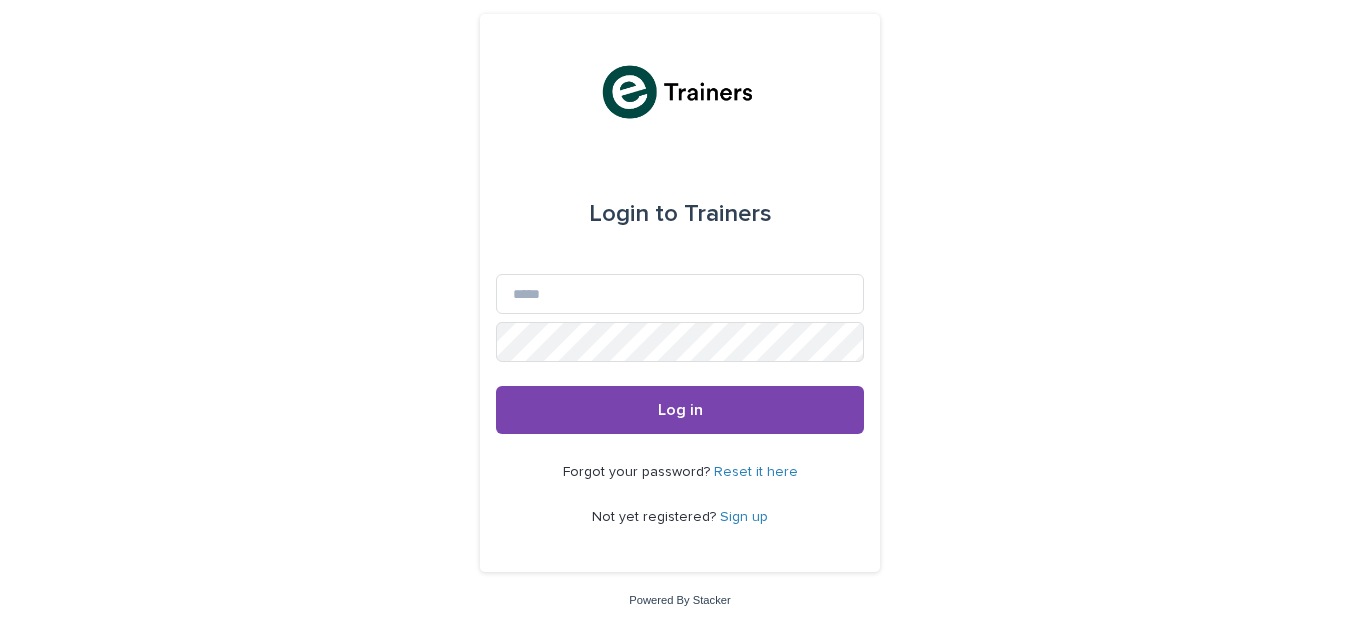 scroll, scrollTop: 0, scrollLeft: 0, axis: both 